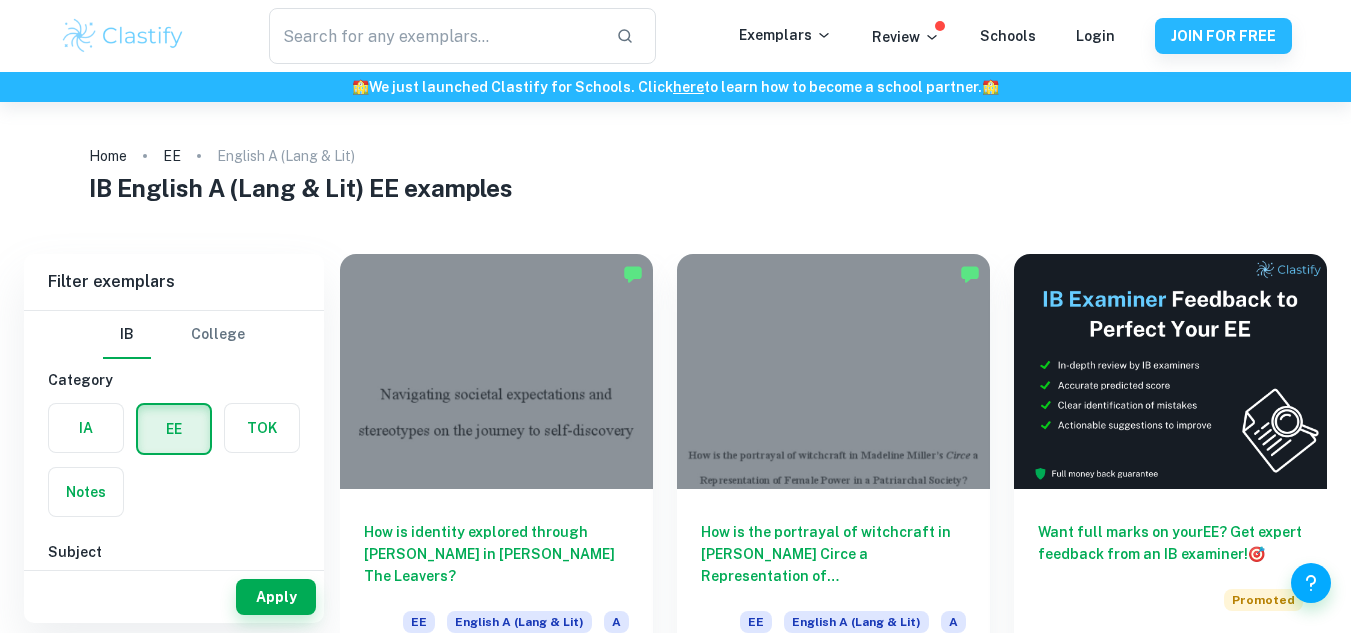 scroll, scrollTop: 0, scrollLeft: 0, axis: both 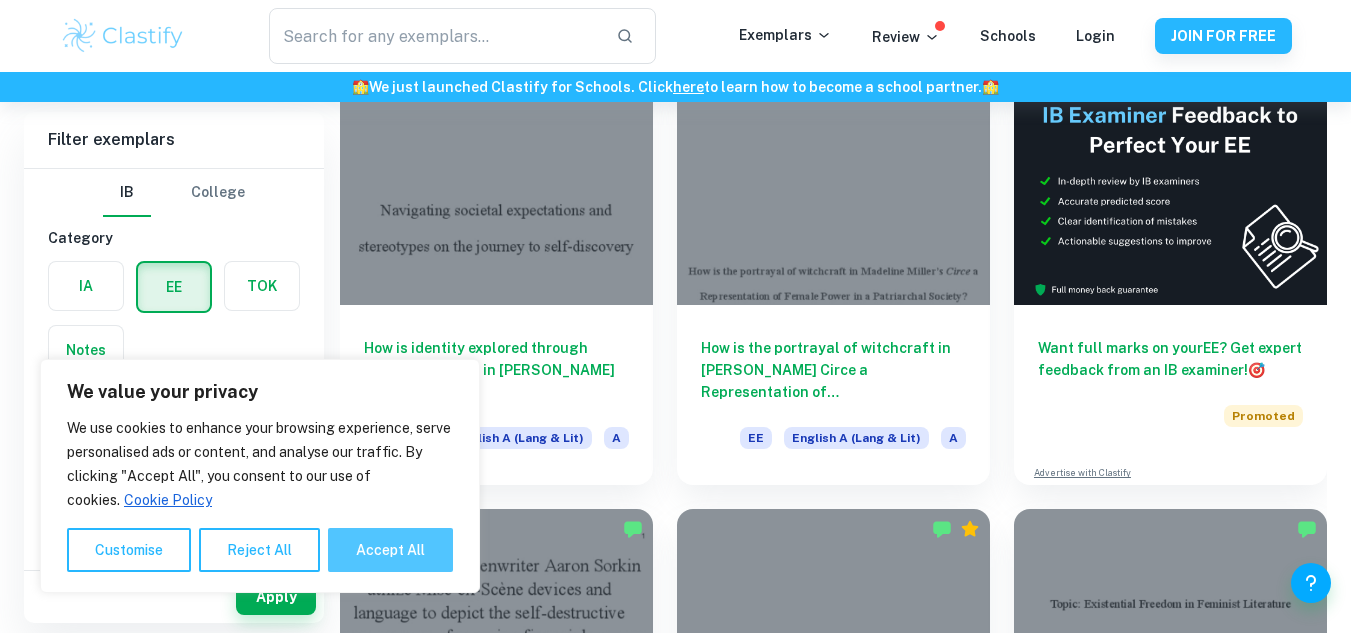 click on "Accept All" at bounding box center [390, 550] 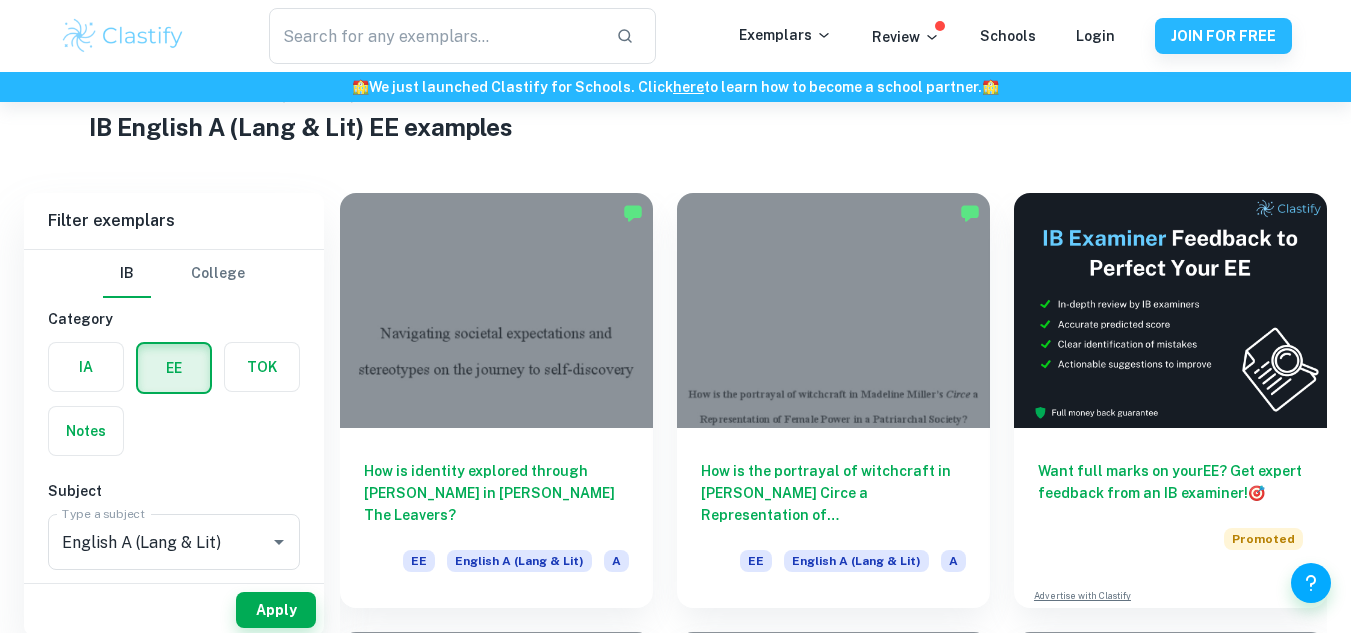 scroll, scrollTop: 74, scrollLeft: 0, axis: vertical 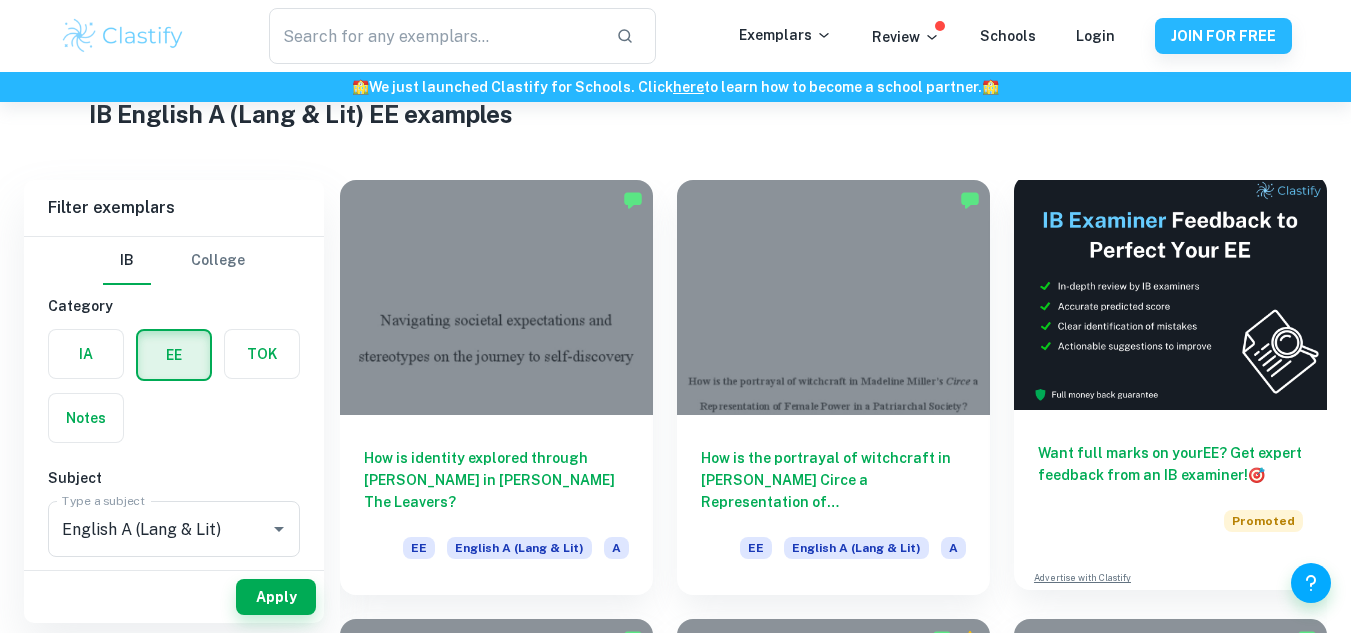 click at bounding box center [1170, 292] 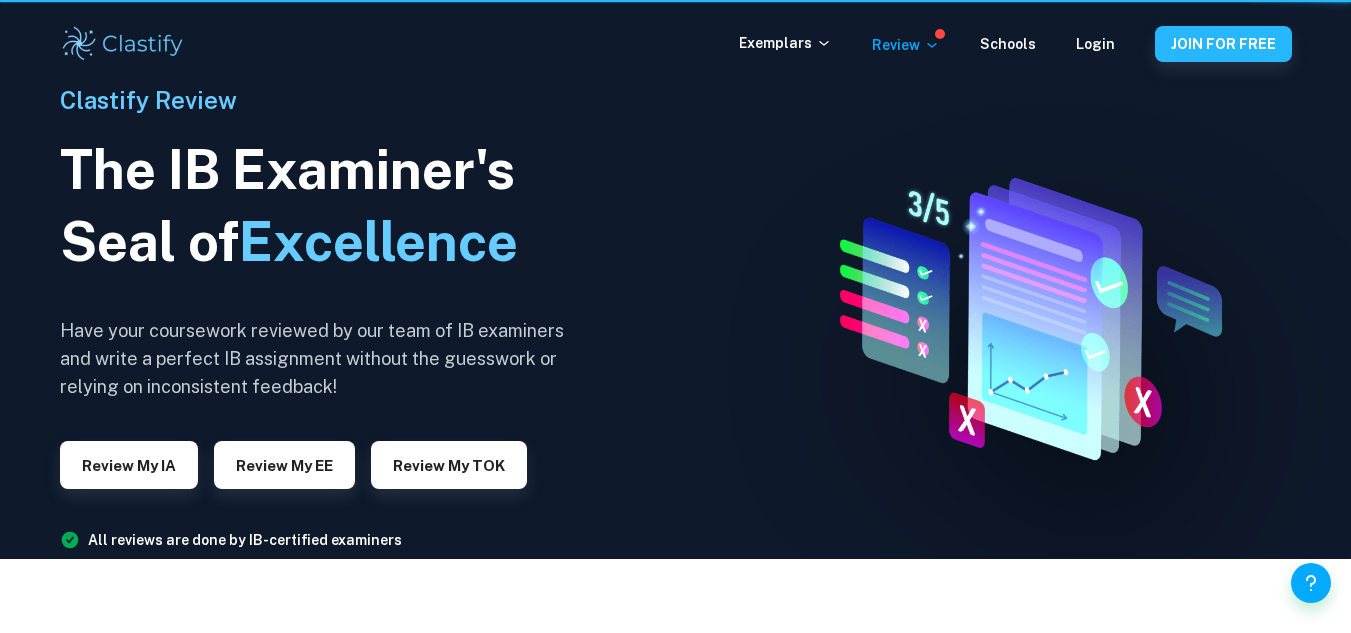 scroll, scrollTop: 0, scrollLeft: 0, axis: both 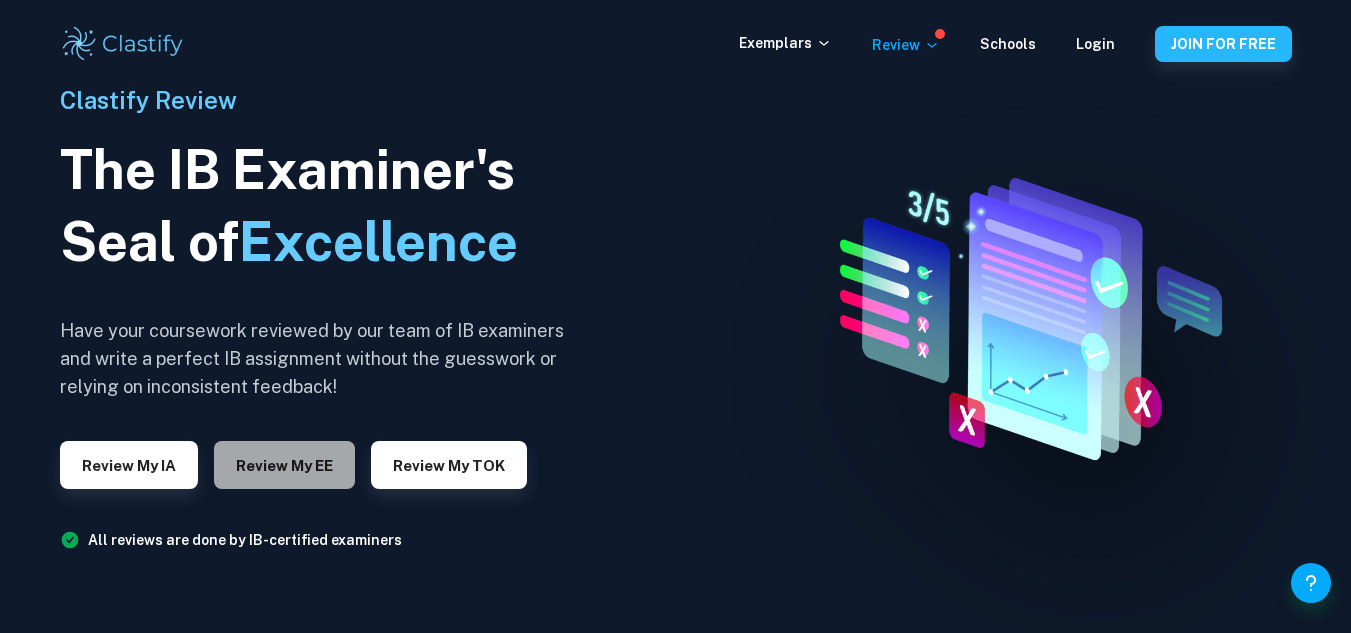 click on "Review my EE" at bounding box center (284, 465) 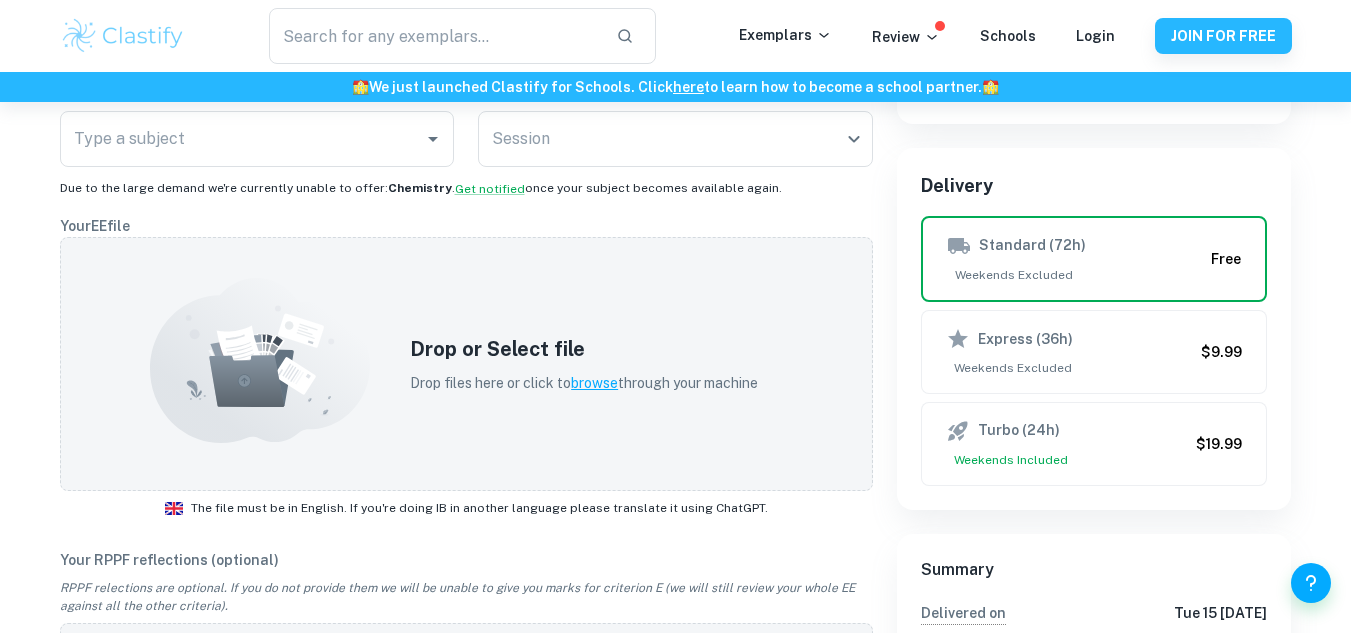 scroll, scrollTop: 331, scrollLeft: 0, axis: vertical 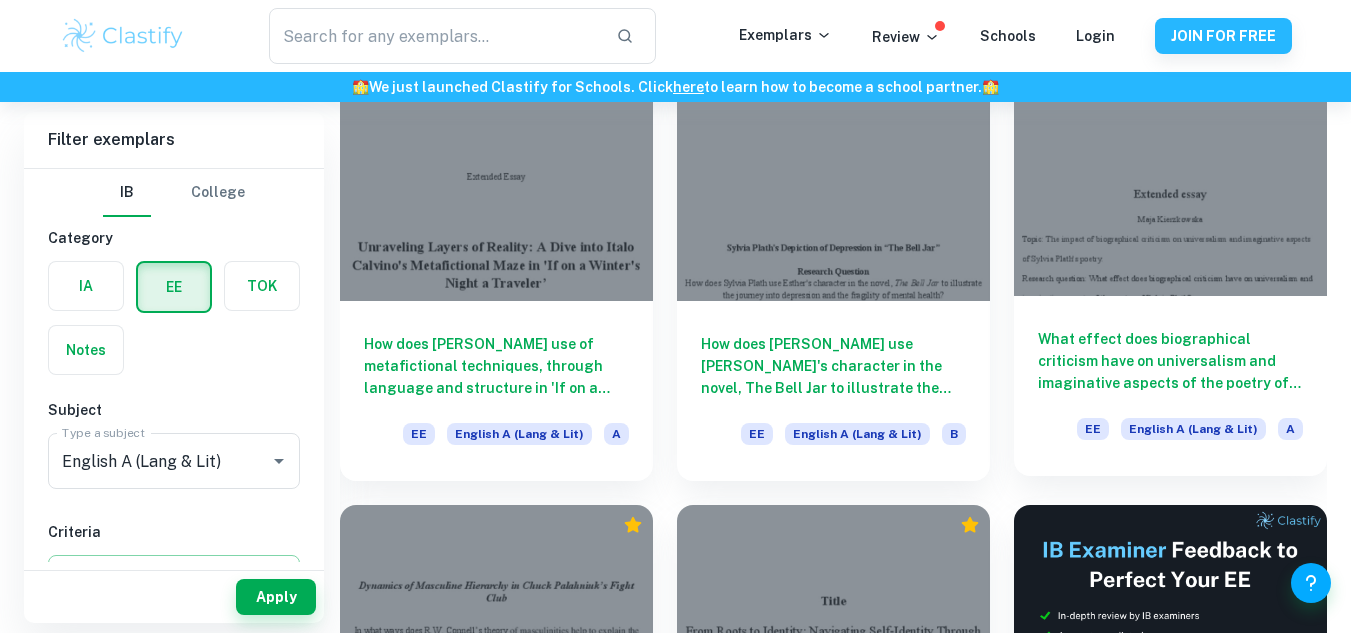 click on "What effect does biographical criticism have on universalism and imaginative aspects of the poetry of Sylvia Plath?" at bounding box center (1170, 361) 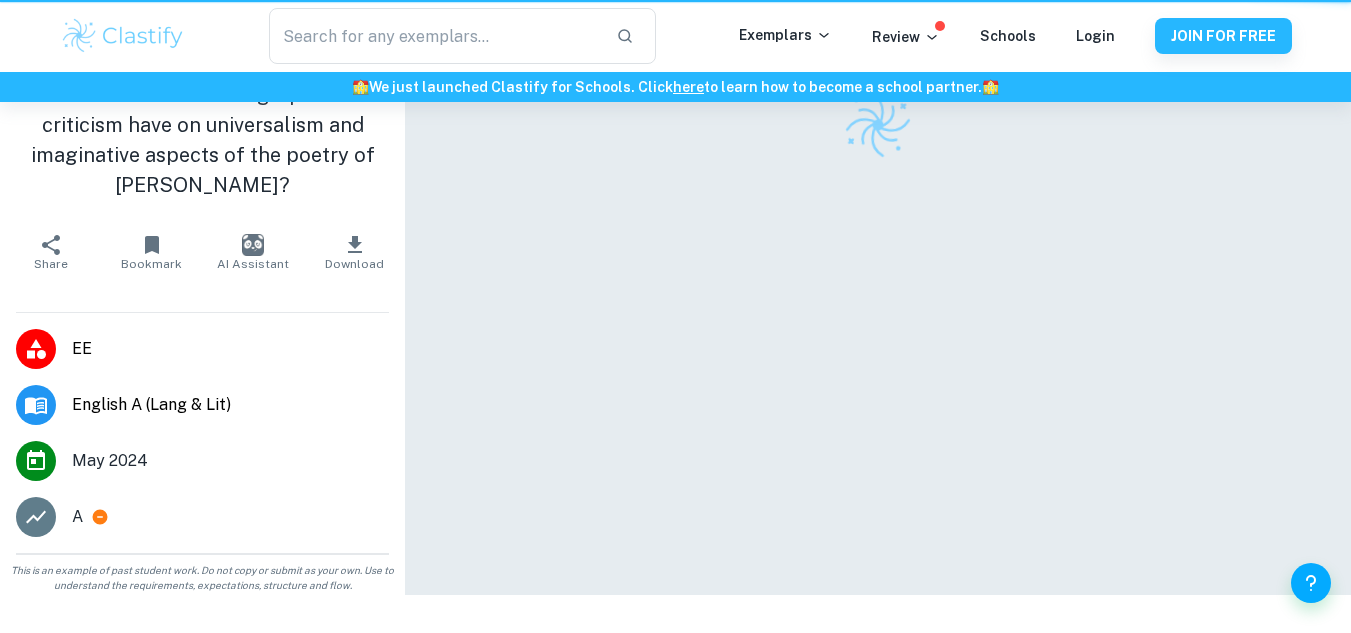 scroll, scrollTop: 0, scrollLeft: 0, axis: both 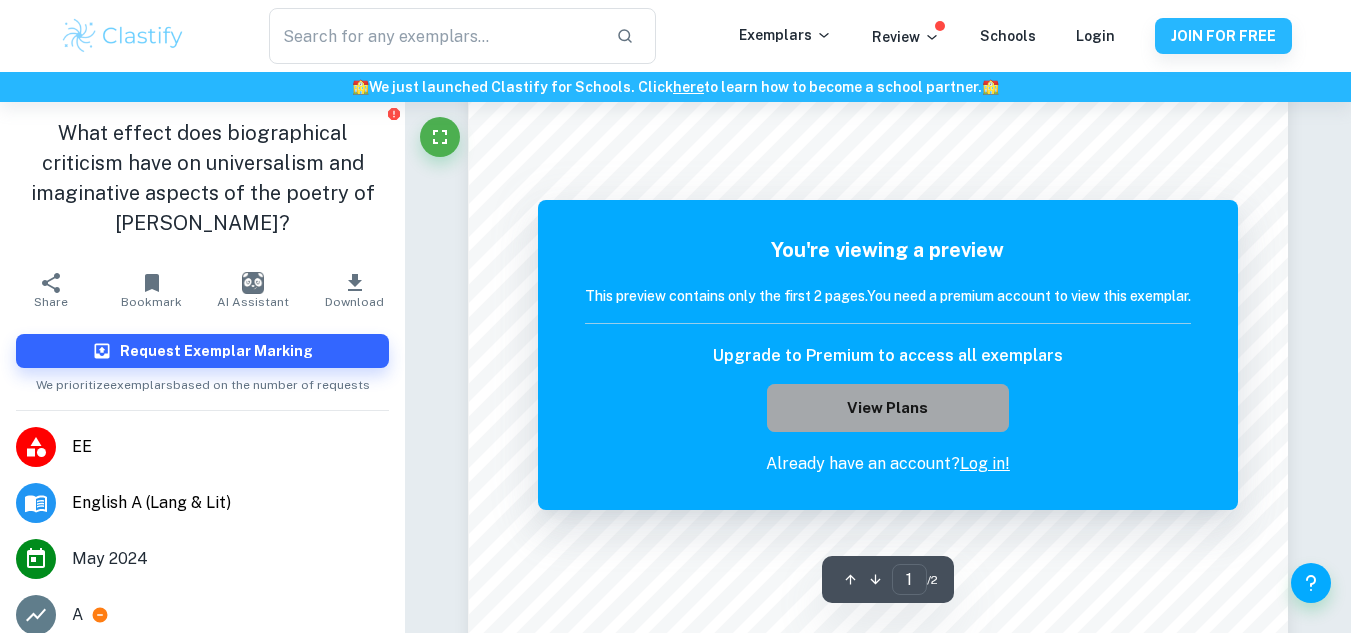 click on "View Plans" at bounding box center (888, 408) 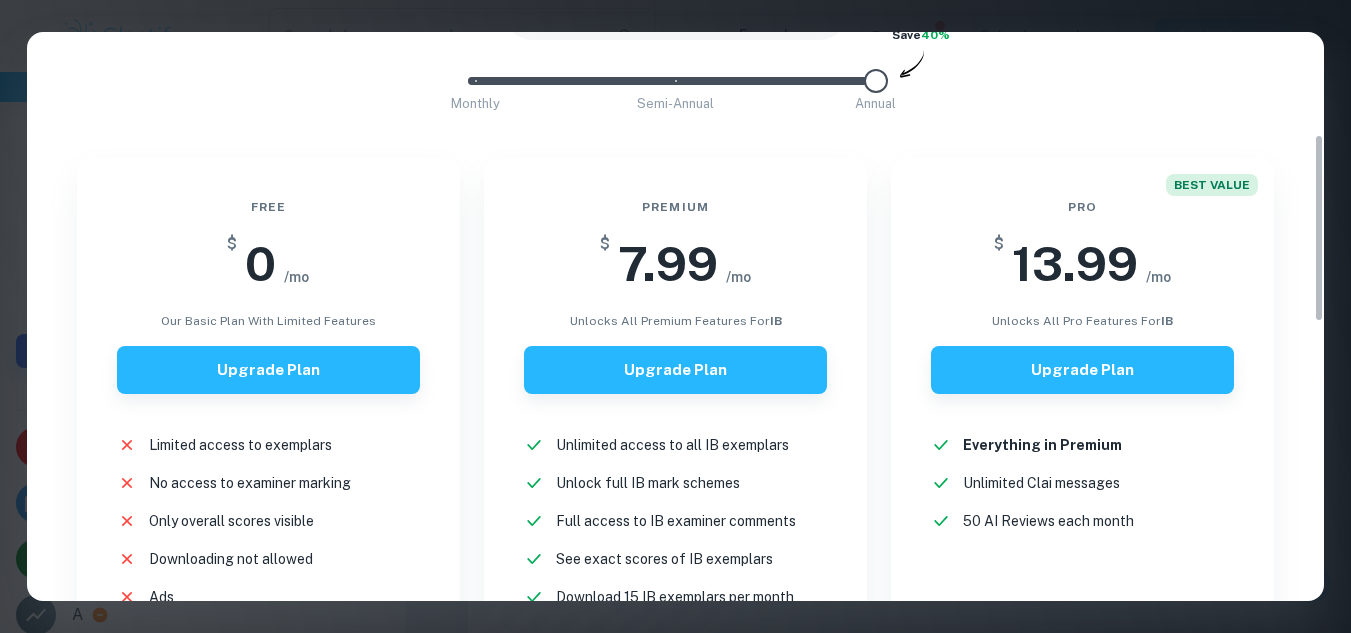 click on "Easily Ace Your IB Coursework & Crush College Essays with  Clastify Premium The quality of your education determines the success of your future. For a fraction of the cost of a tutor or prep course, you gain access to the same strategies and insights that have helped countless students ace their IB coursework and college applications. It's a small investment, with a potentially life-changing return. Moderated by ex-admission officers and official IB examiners with 10+ years of experience IB COLLEGE IB + COLLEGE Monthly Semi-Annual Annual Save  40% Free $ 0 /mo Our basic plan with limited features Upgrade Plan Limited access to exemplars New! No access to examiner marking New! Only overall scores visible New! Downloading not allowed New! Ads New! Premium $ 7.99 /mo unlocks all premium features for  IB Upgrade Plan Unlimited access to all IB exemplars New! Unlock full IB mark schemes New! Full access to IB examiner comments New! See exact scores of IB exemplars New! Download 15 IB exemplars per month New! New!" at bounding box center (676, 316) 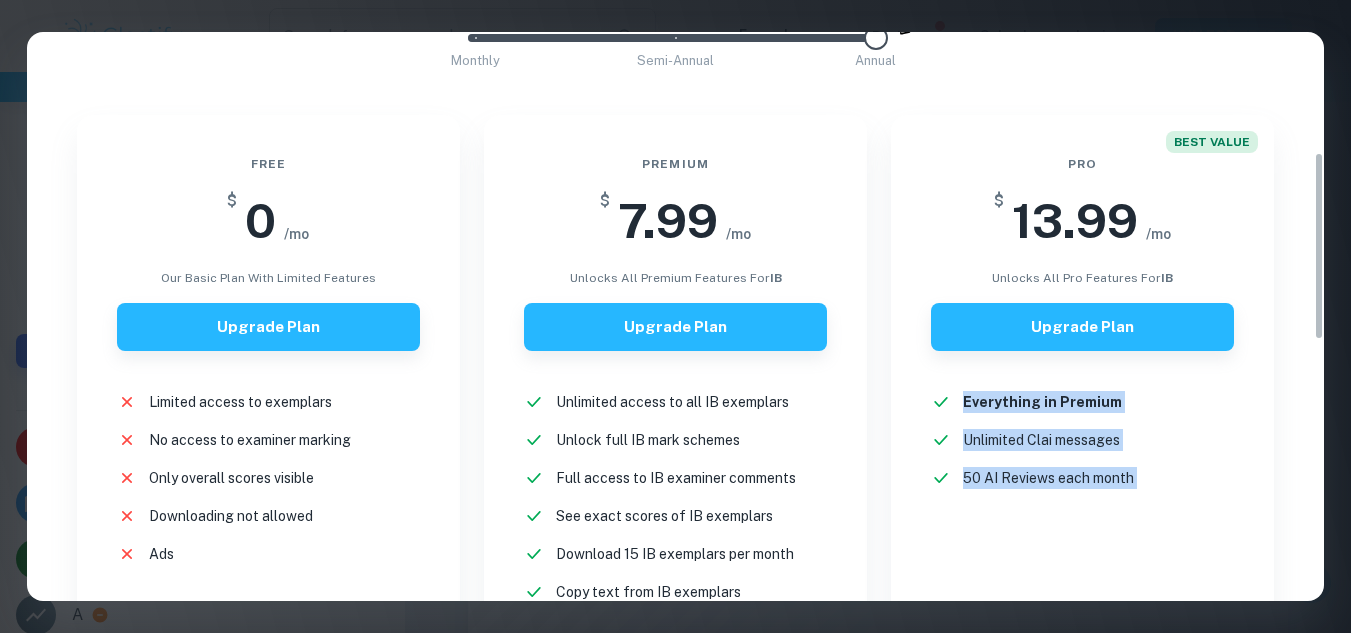 drag, startPoint x: 1336, startPoint y: 212, endPoint x: 1321, endPoint y: 264, distance: 54.120235 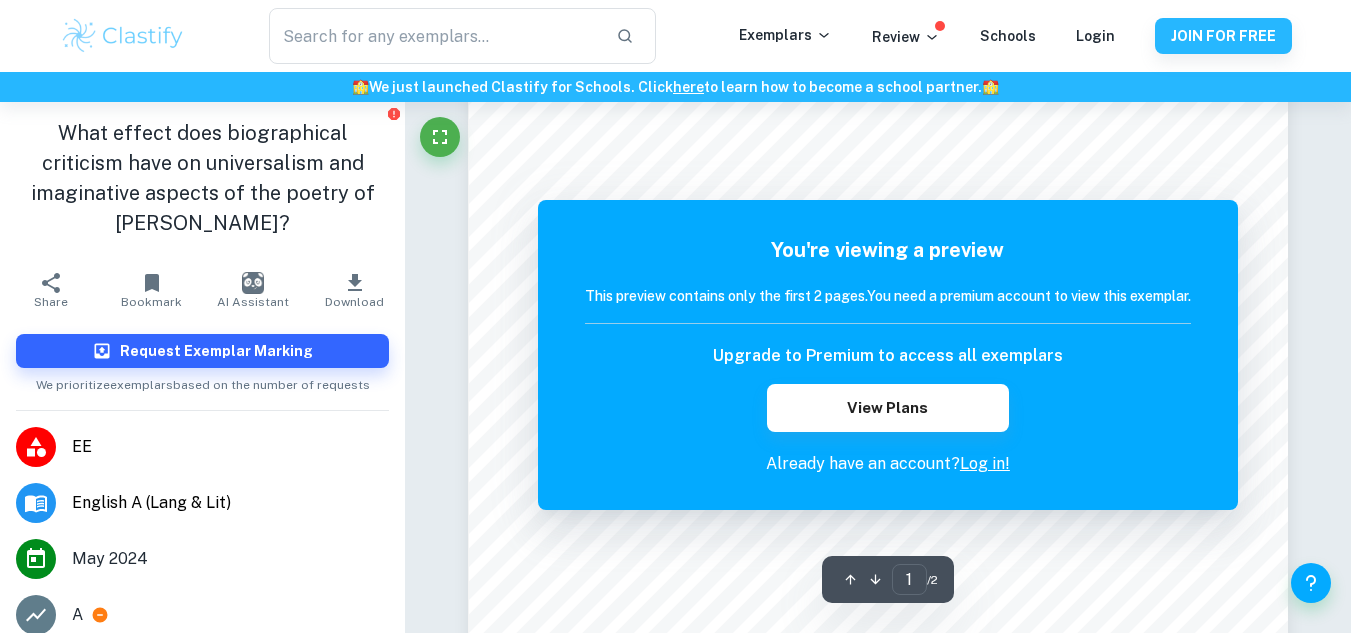 click on "Log in!" at bounding box center [985, 463] 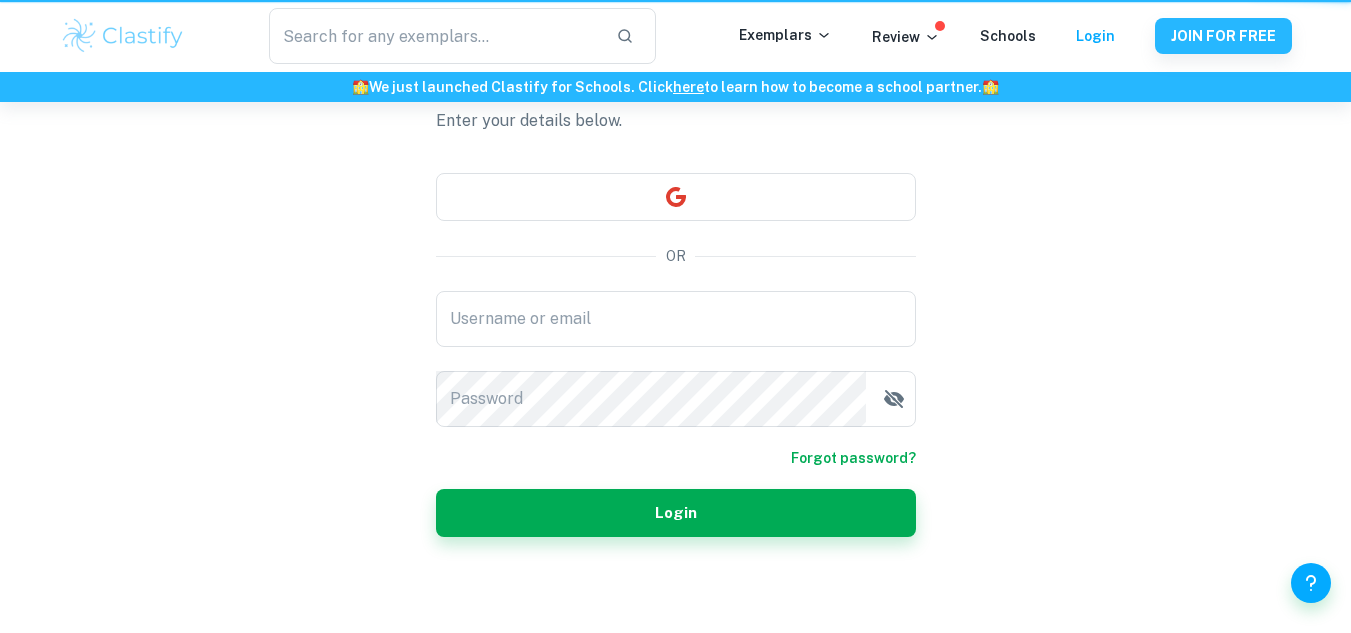 scroll, scrollTop: 0, scrollLeft: 0, axis: both 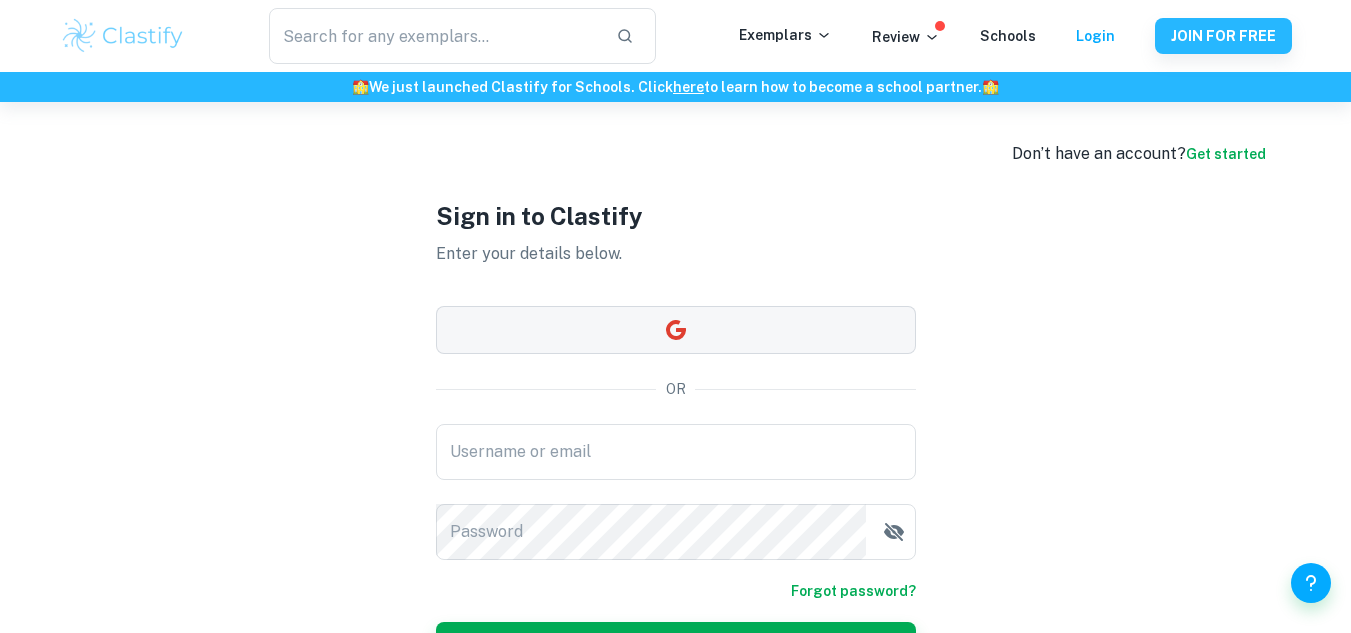 click at bounding box center (676, 330) 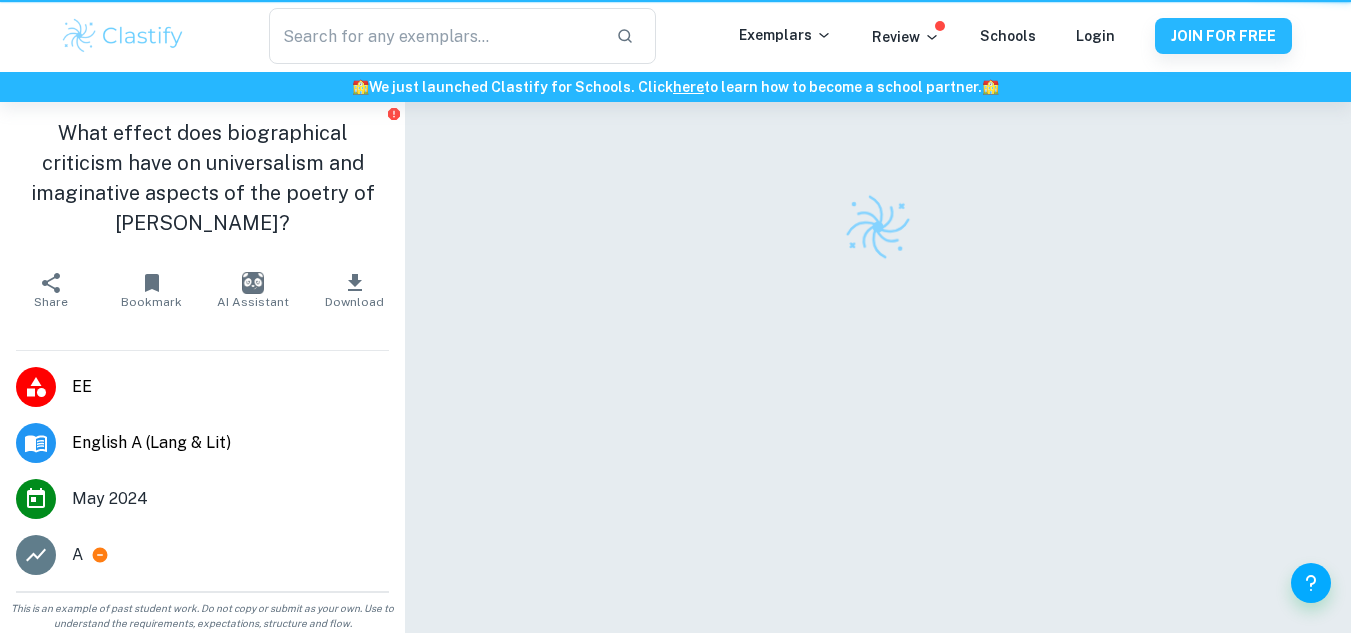 scroll, scrollTop: 102, scrollLeft: 0, axis: vertical 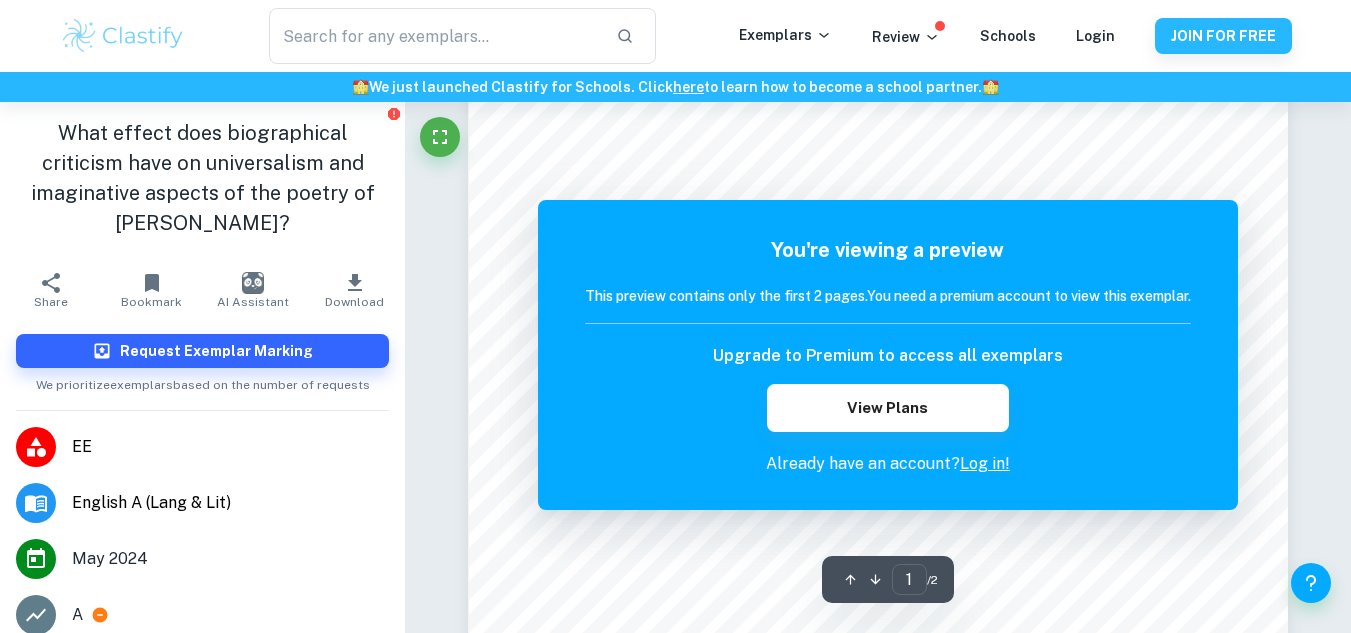 click on "Ask Clai 1 ​ / 2 The remaining pages are not being displayed You're viewing a preview This preview contains only the first 2 pages.  You need a premium account to view this exemplar. Upgrade to Premium to access all exemplars View Plans   Already have an account?  Log in!" at bounding box center (878, 1241) 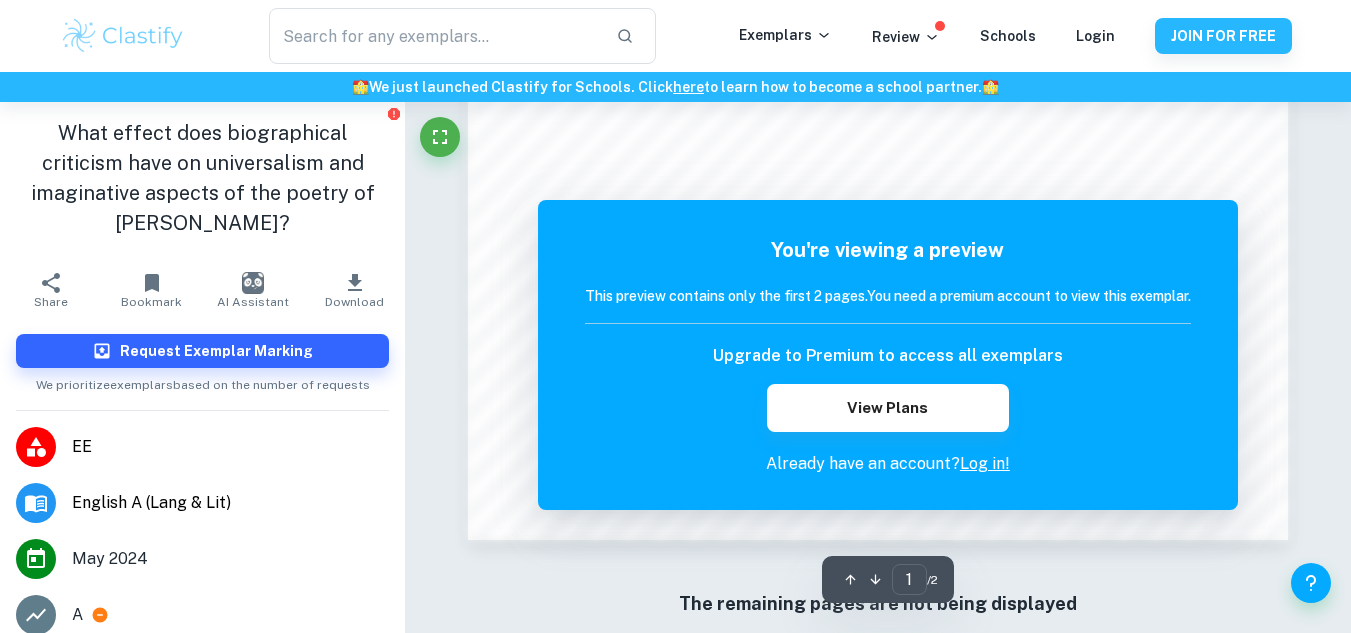 scroll, scrollTop: 1910, scrollLeft: 0, axis: vertical 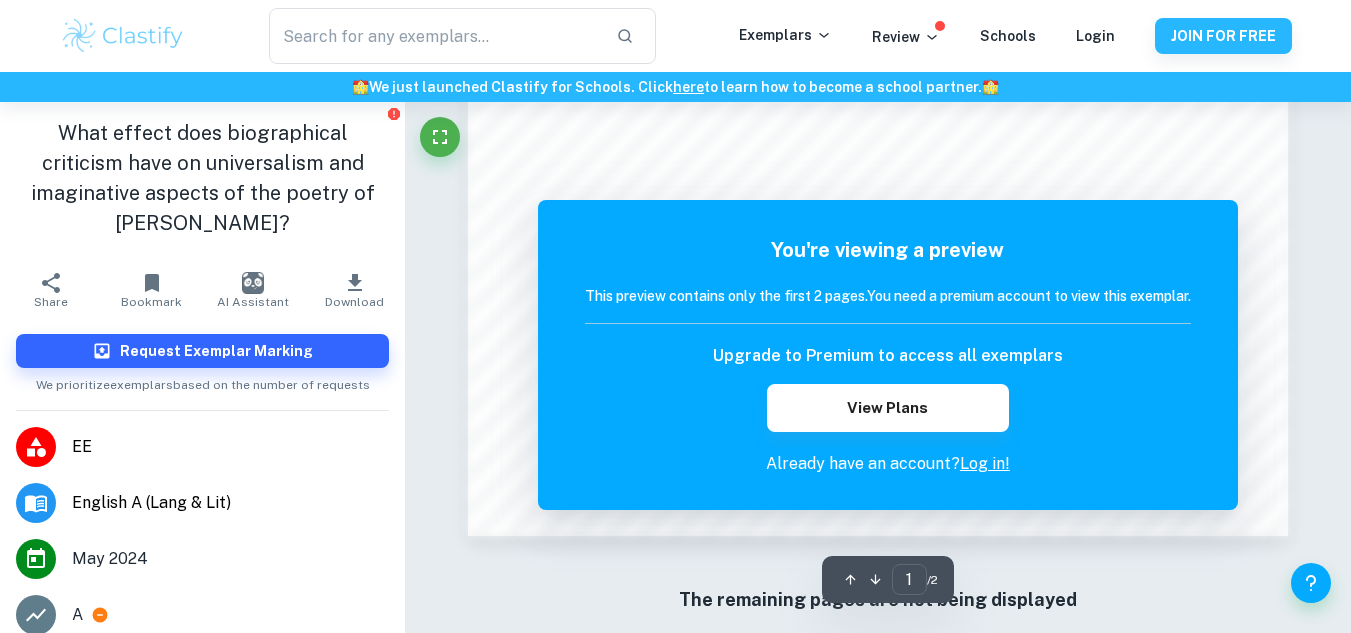 click on "Login" at bounding box center (1095, 36) 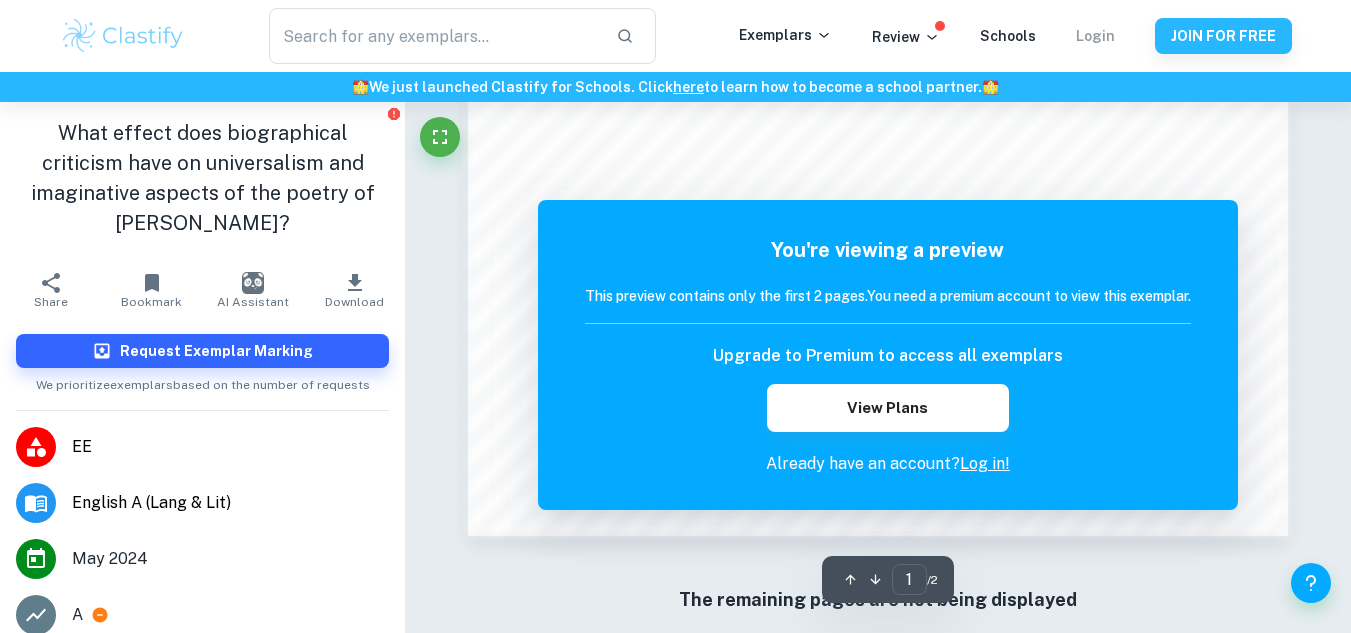 click on "Login" at bounding box center (1095, 36) 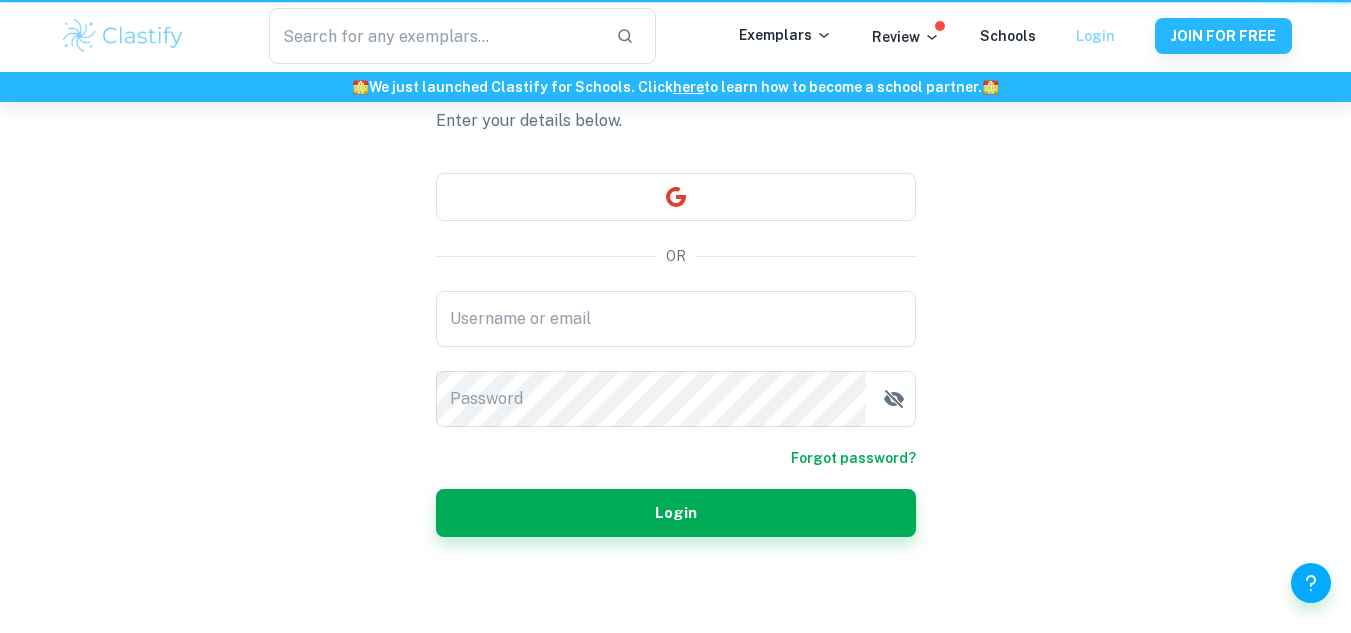 scroll, scrollTop: 0, scrollLeft: 0, axis: both 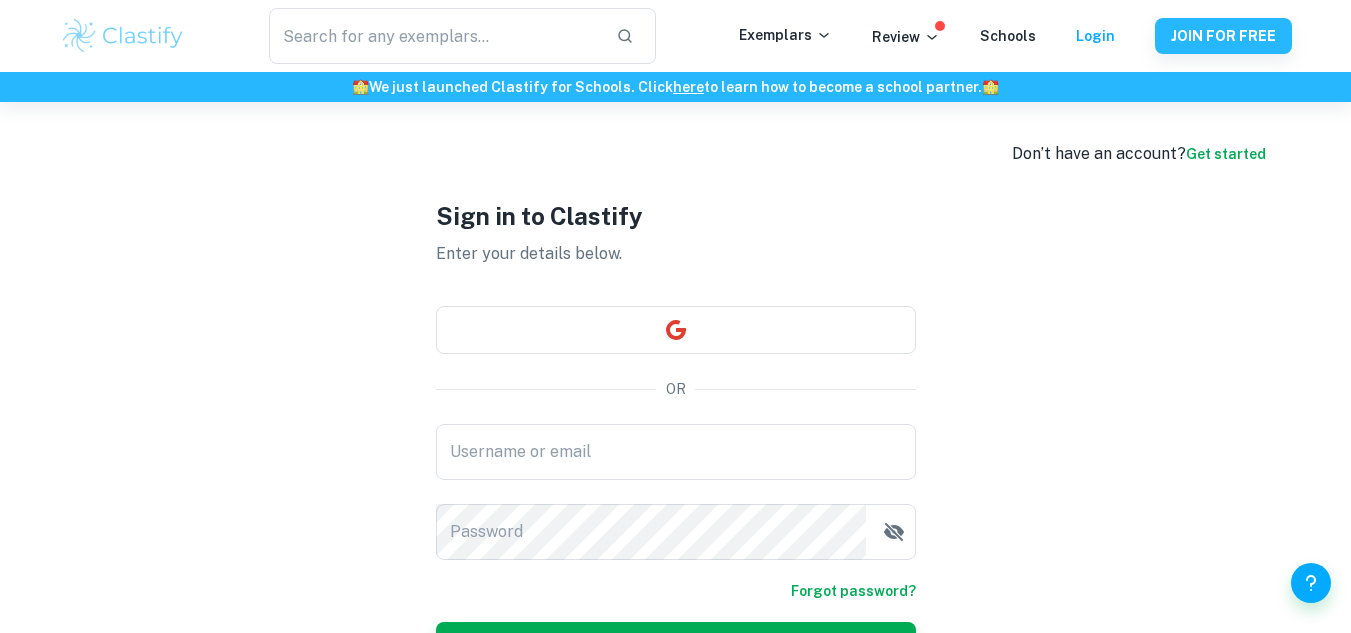 click on "Sign in to Clastify Enter your details below. OR Username or email Username or email Password Password Forgot password? Login" at bounding box center (676, 434) 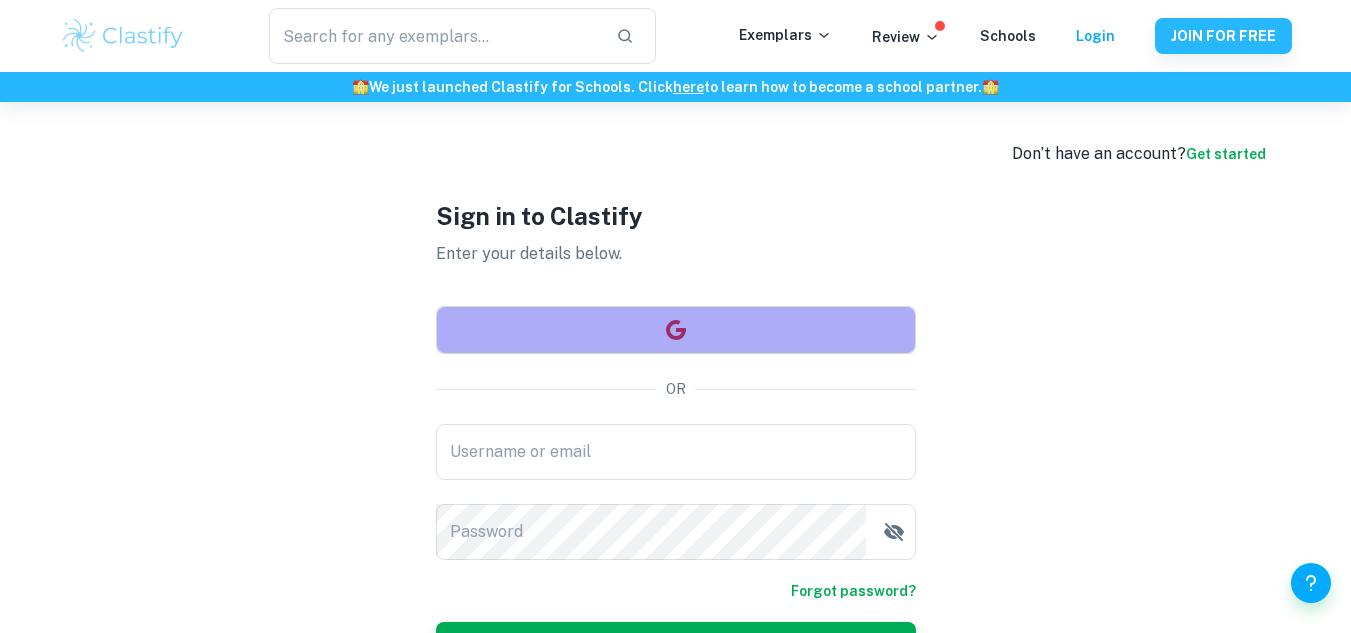 click at bounding box center (676, 330) 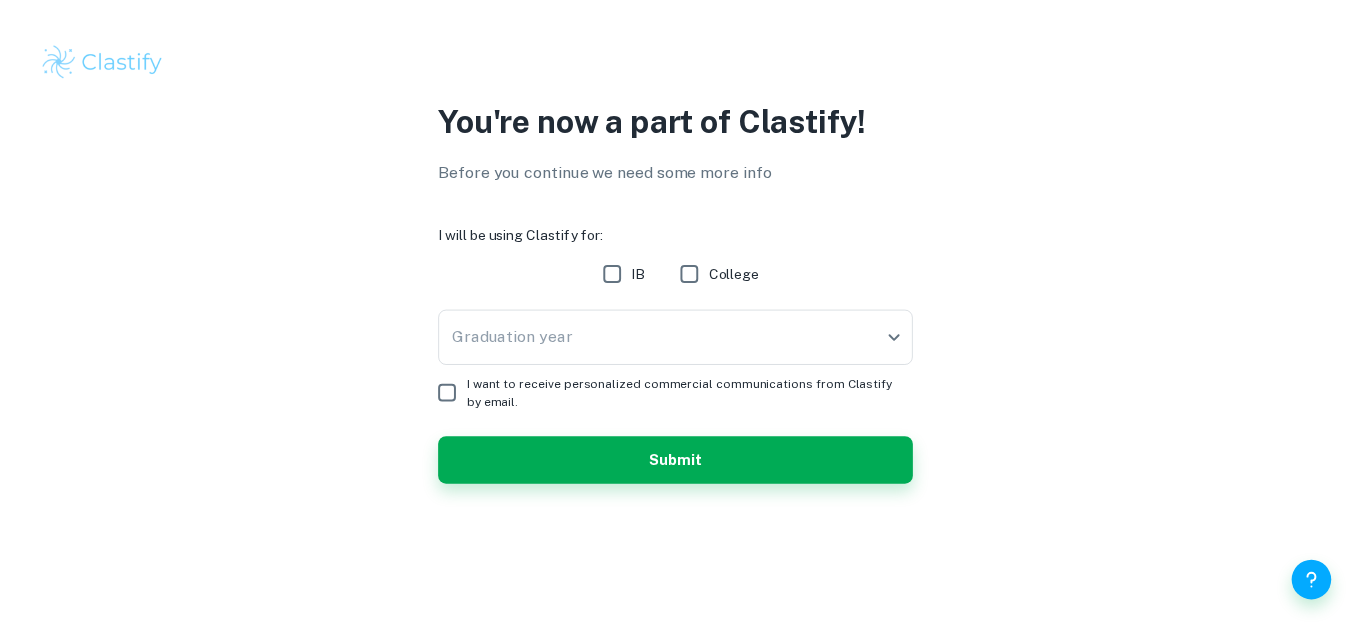 scroll, scrollTop: 0, scrollLeft: 0, axis: both 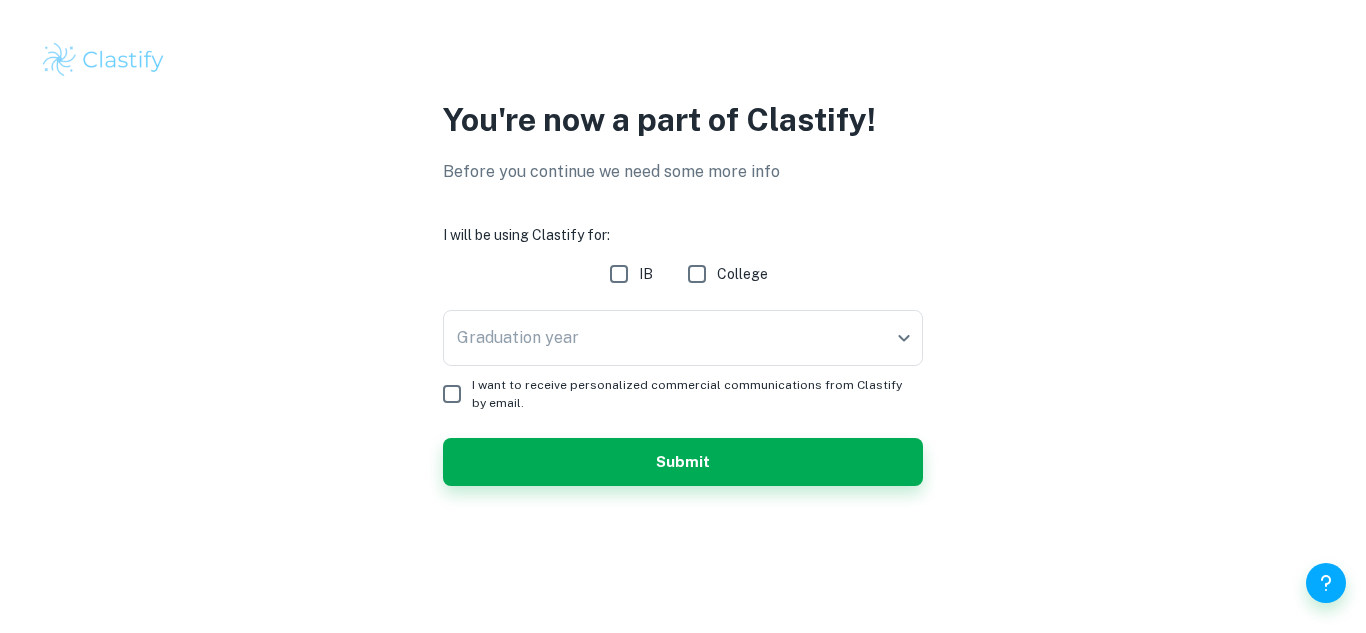 click on "IB" at bounding box center (619, 274) 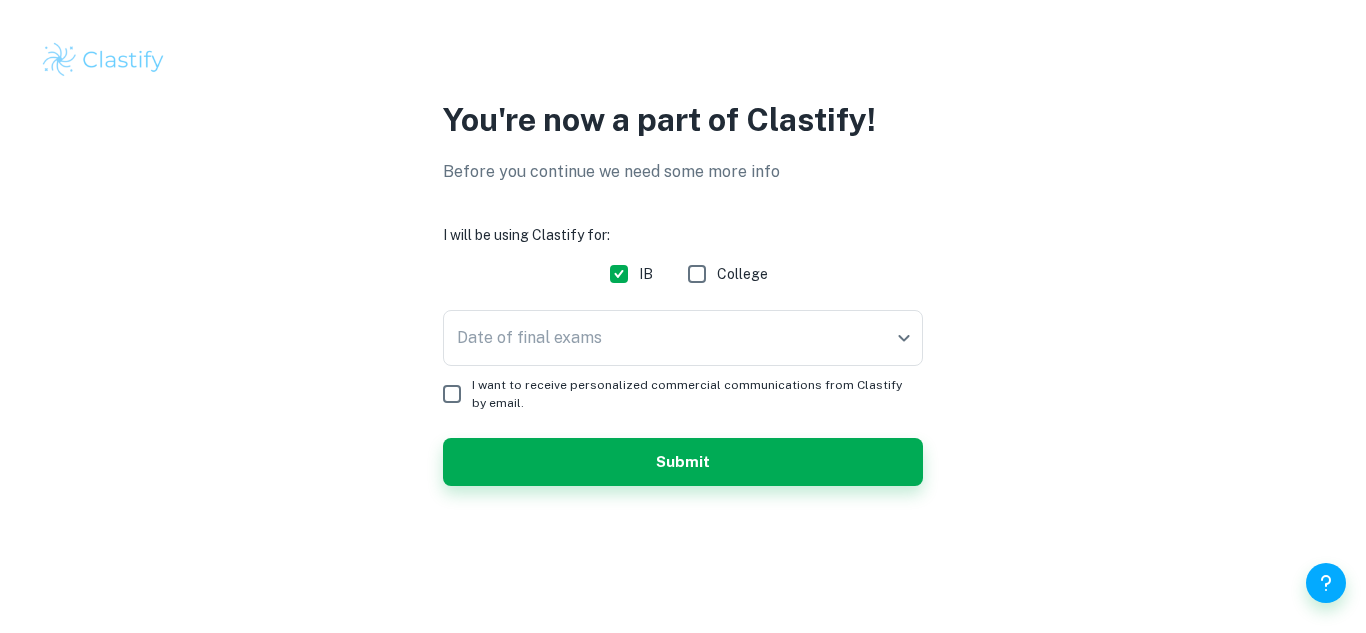 click on "Date of final exams ​ Date of final exams" at bounding box center (683, 342) 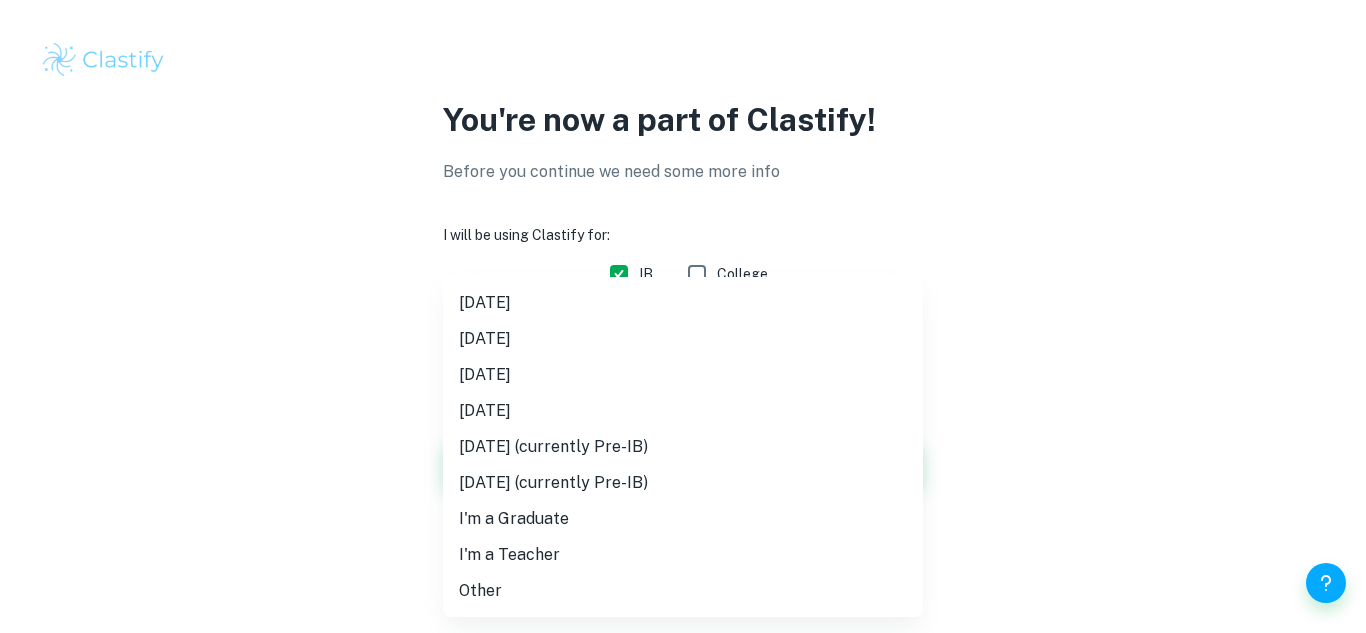 click on "We value your privacy We use cookies to enhance your browsing experience, serve personalised ads or content, and analyse our traffic. By clicking "Accept All", you consent to our use of cookies.   Cookie Policy Customise   Reject All   Accept All   Customise Consent Preferences   We use cookies to help you navigate efficiently and perform certain functions. You will find detailed information about all cookies under each consent category below. The cookies that are categorised as "Necessary" are stored on your browser as they are essential for enabling the basic functionalities of the site. ...  Show more For more information on how Google's third-party cookies operate and handle your data, see:   Google Privacy Policy Necessary Always Active Necessary cookies are required to enable the basic features of this site, such as providing secure log-in or adjusting your consent preferences. These cookies do not store any personally identifiable data. Functional Analytics Performance Advertisement Uncategorised" at bounding box center [683, 316] 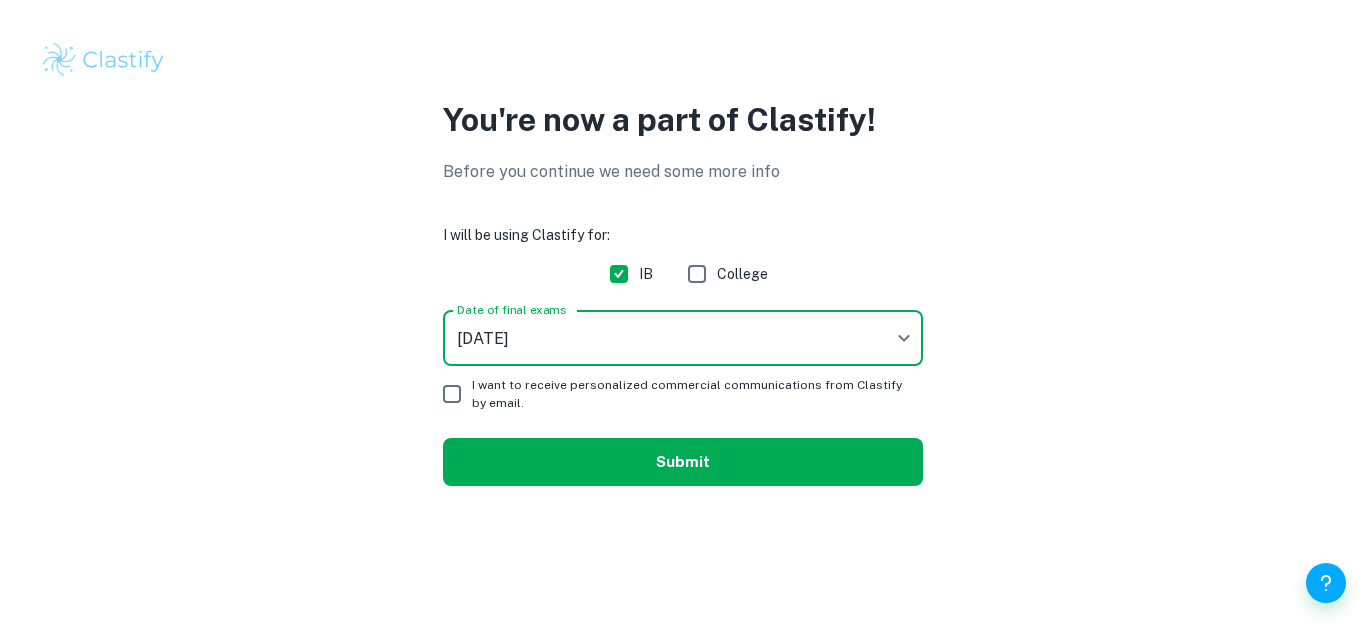 click on "Submit" at bounding box center (683, 462) 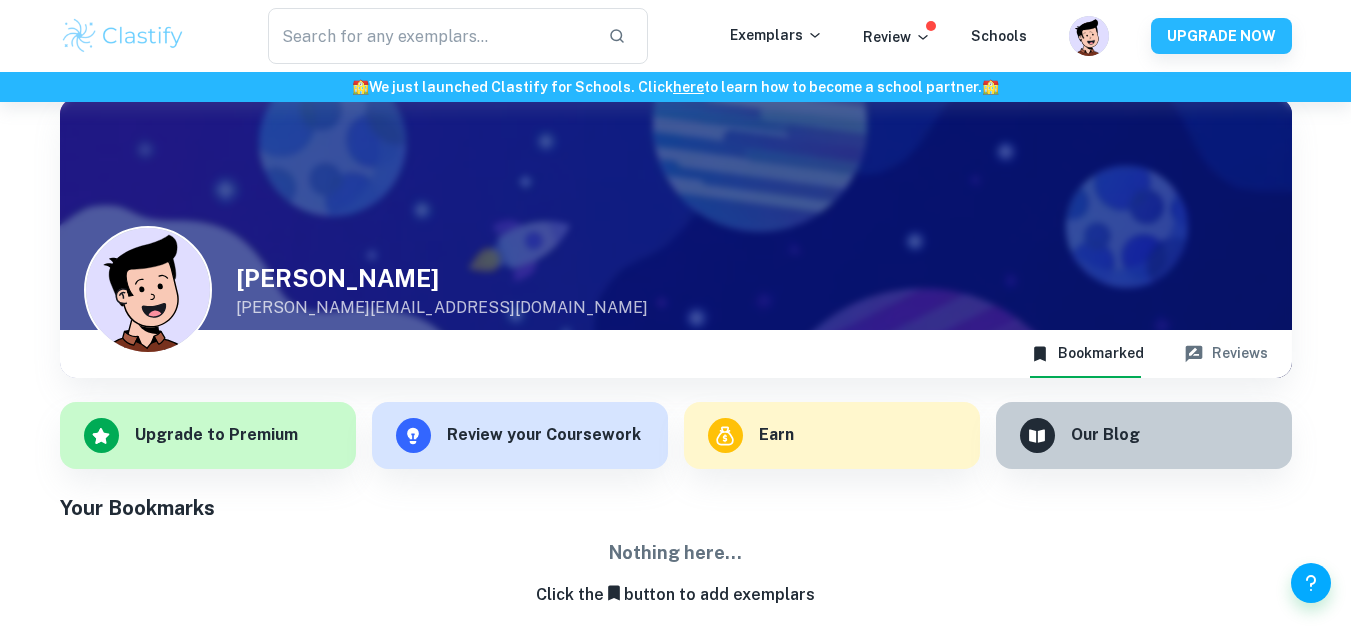 scroll, scrollTop: 0, scrollLeft: 0, axis: both 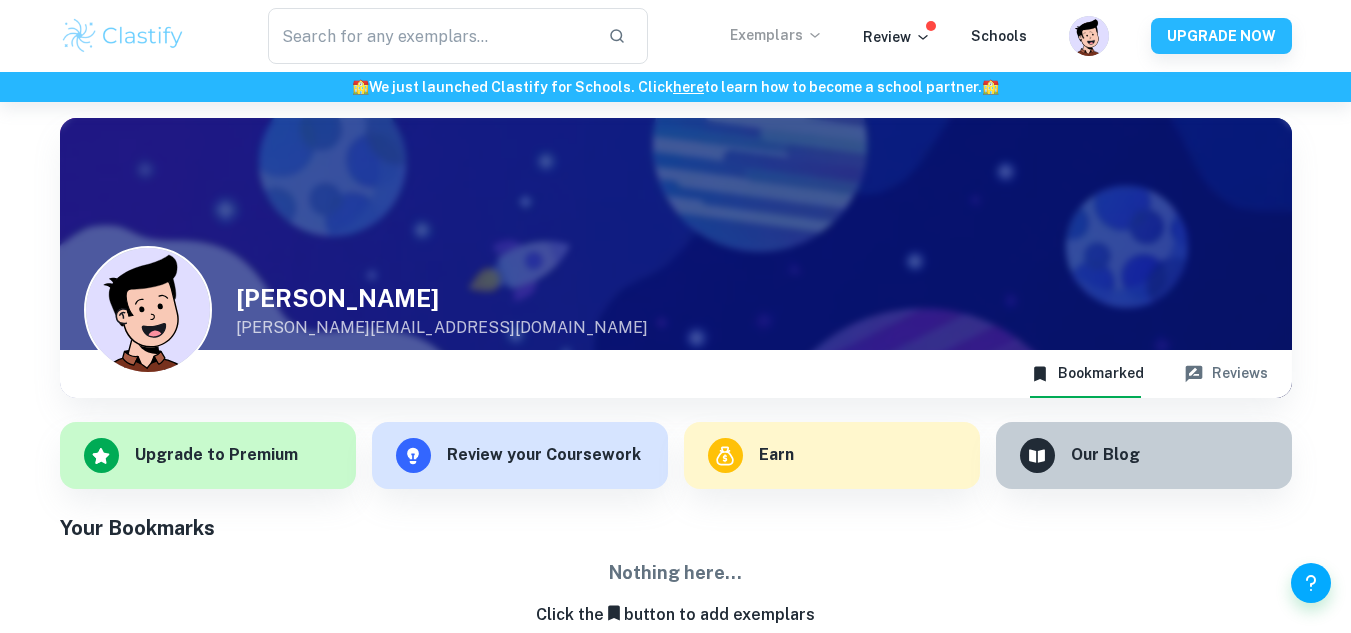 click on "Exemplars" at bounding box center [776, 35] 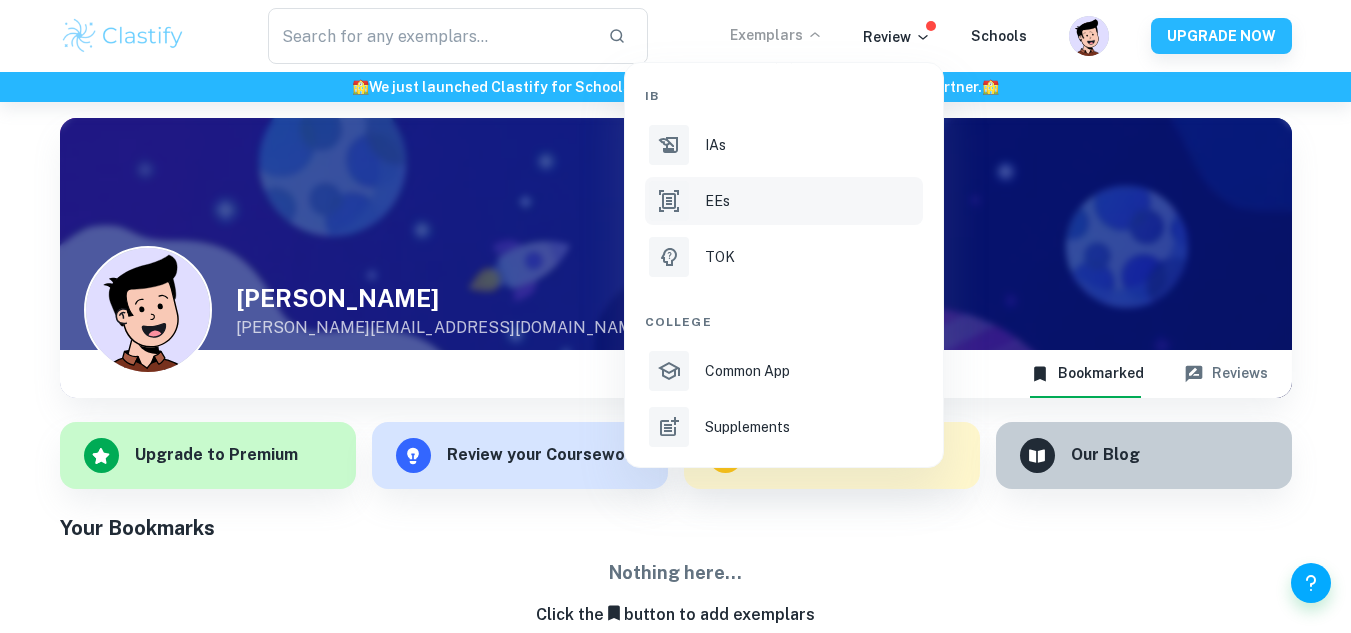 click on "EEs" at bounding box center [812, 201] 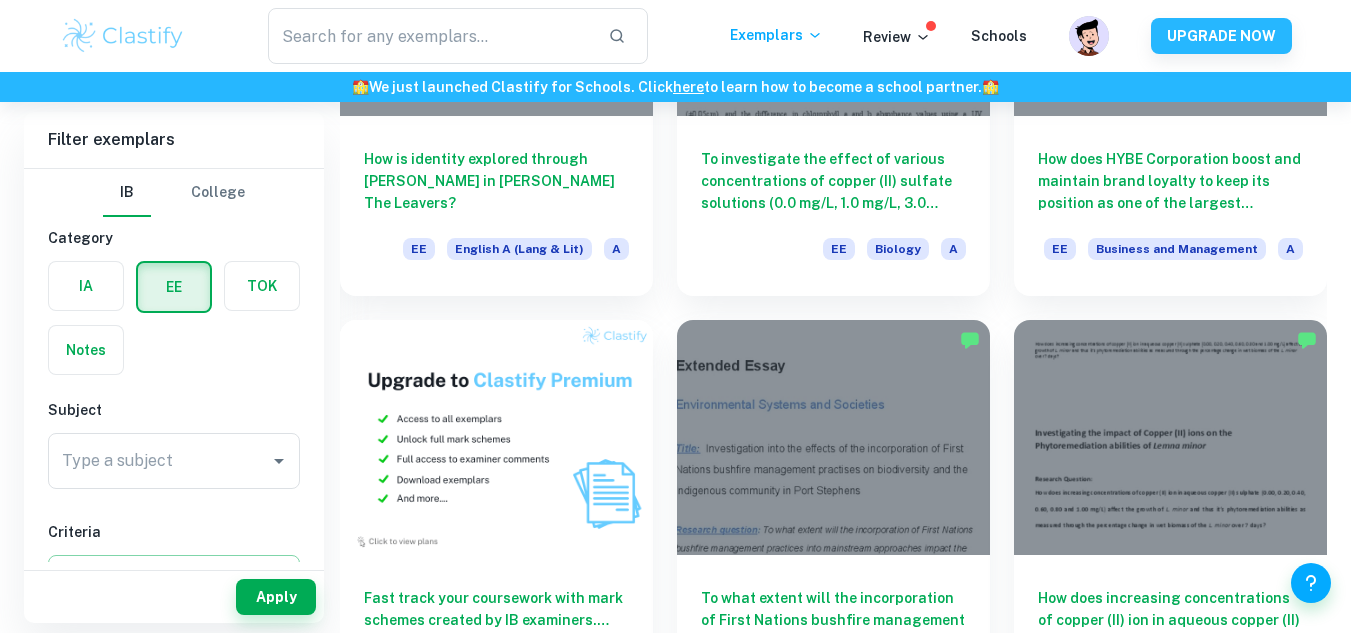 scroll, scrollTop: 836, scrollLeft: 0, axis: vertical 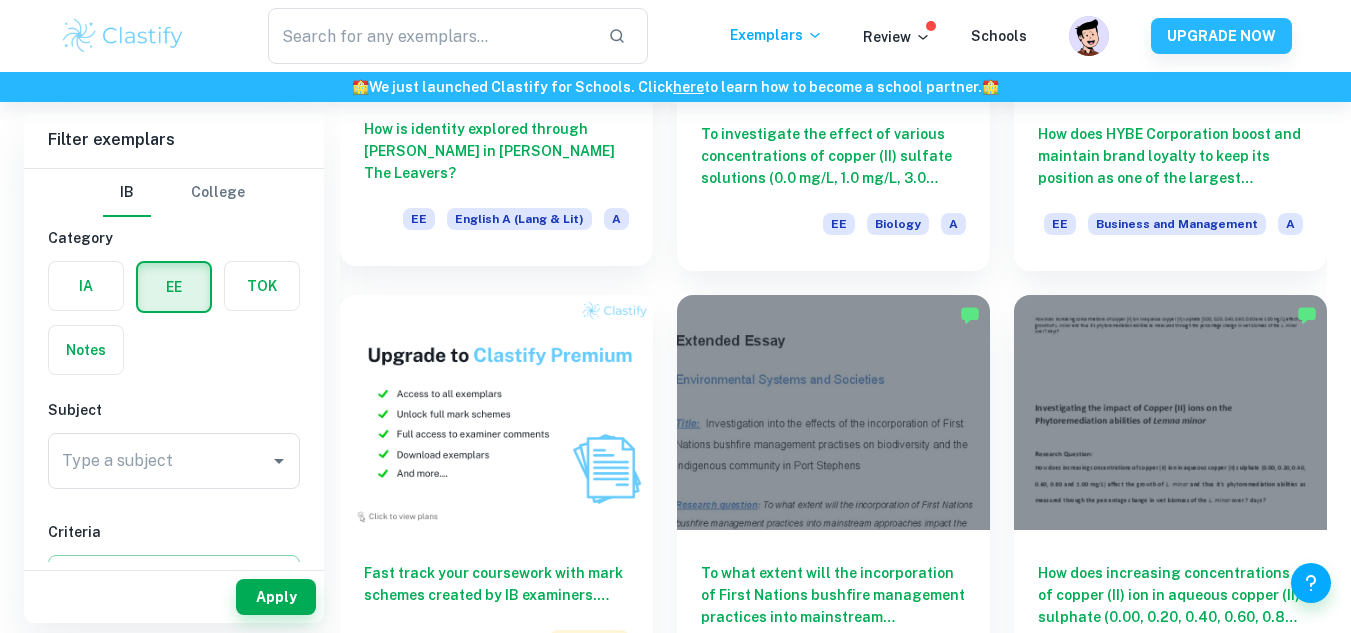 click on "How is identity explored through Deming Guo in Lisa Ko’s The Leavers?" at bounding box center (496, 151) 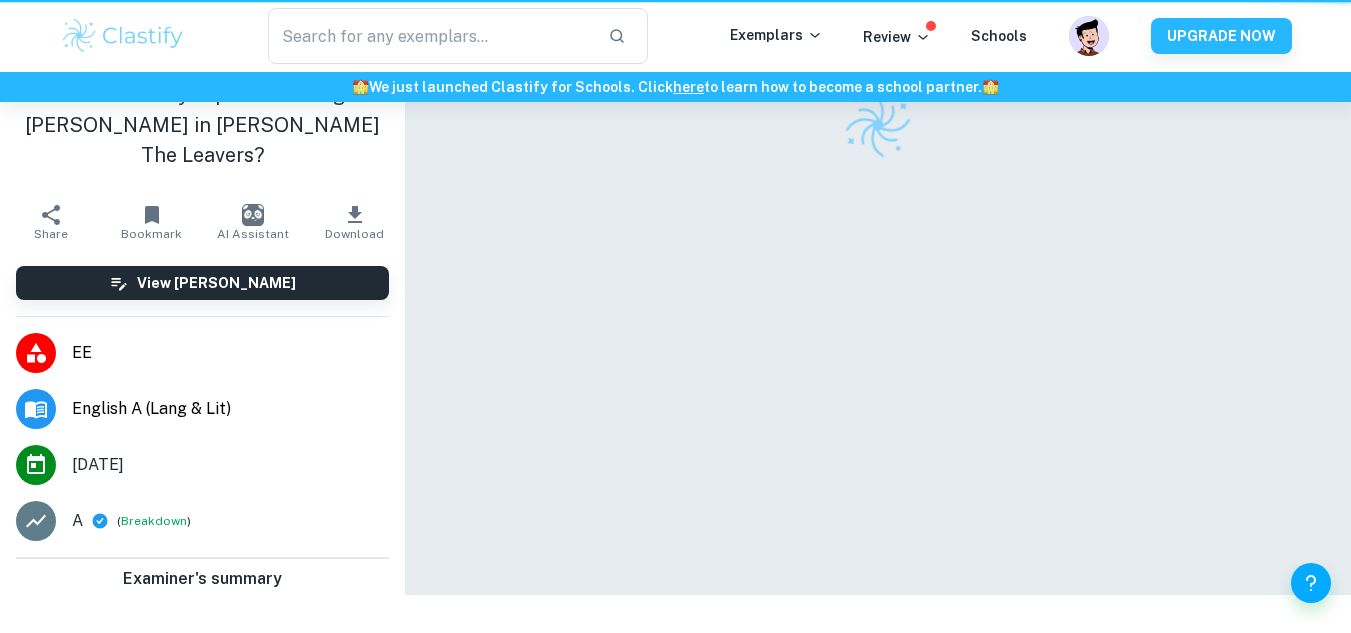 scroll, scrollTop: 0, scrollLeft: 0, axis: both 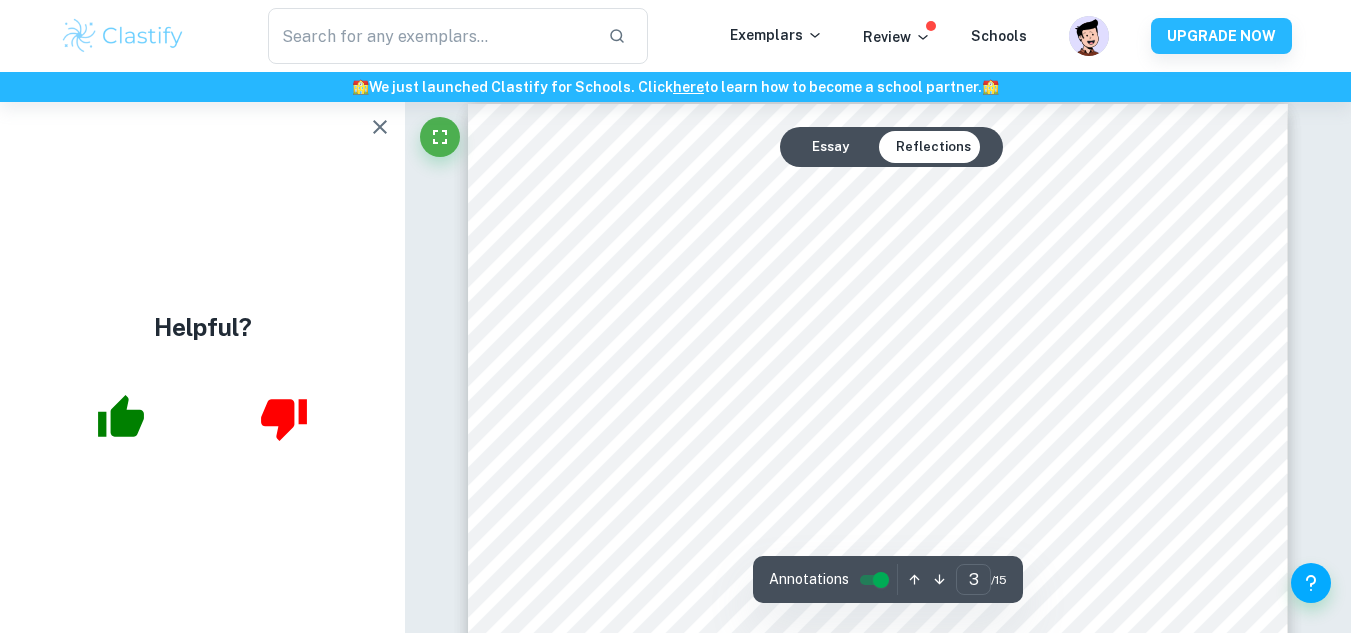 click 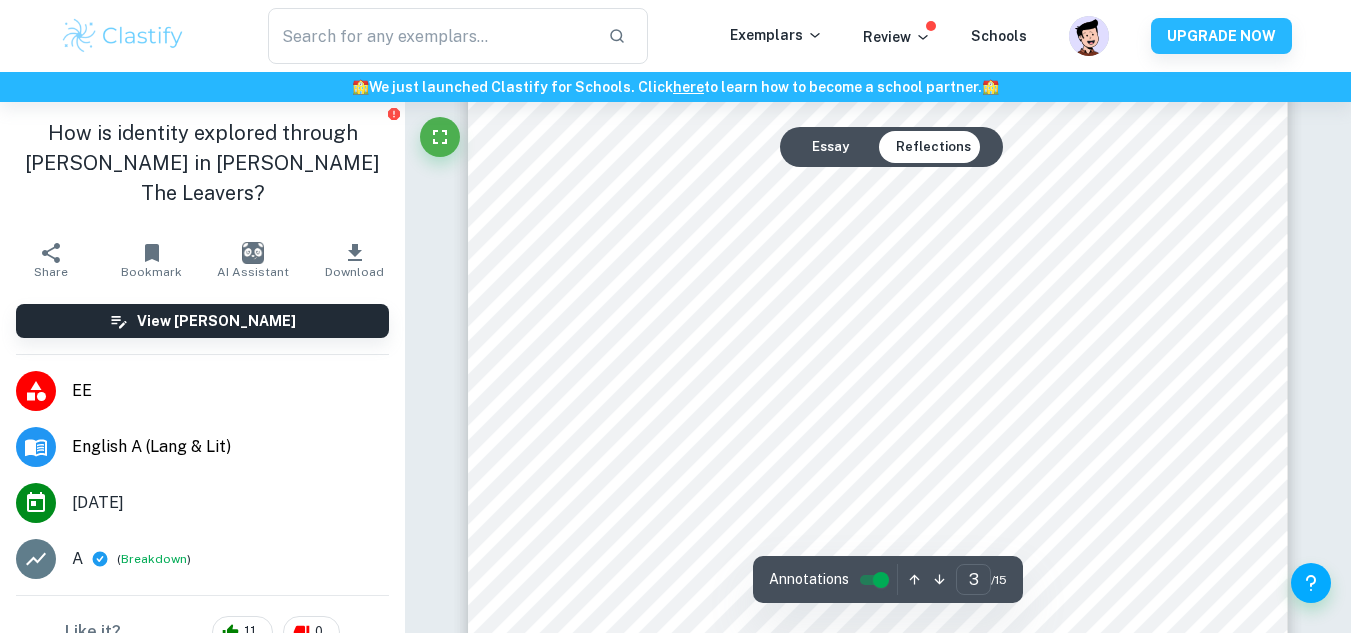 scroll, scrollTop: 2708, scrollLeft: 0, axis: vertical 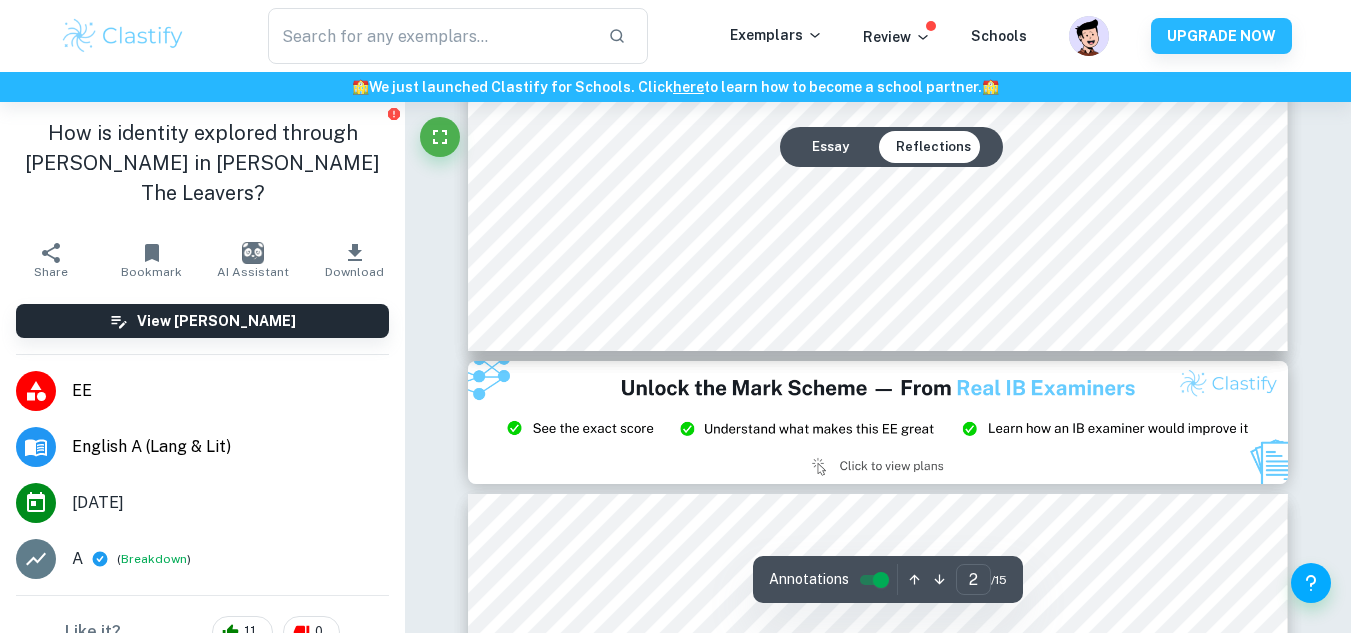 type on "3" 